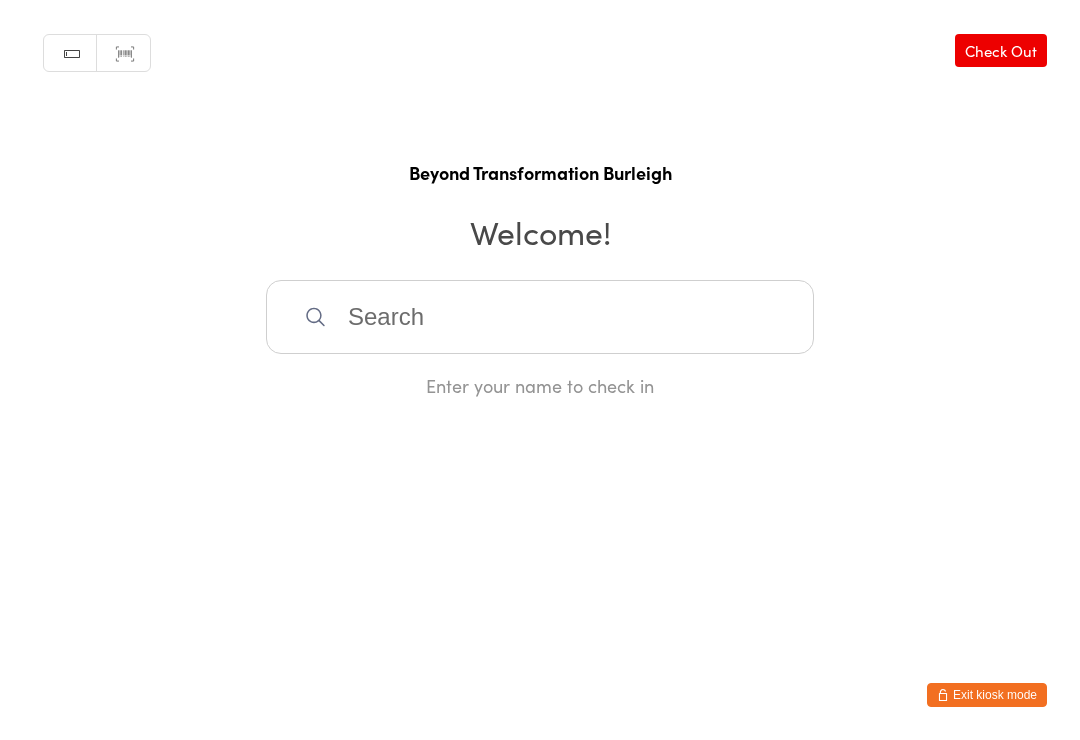 scroll, scrollTop: 0, scrollLeft: 0, axis: both 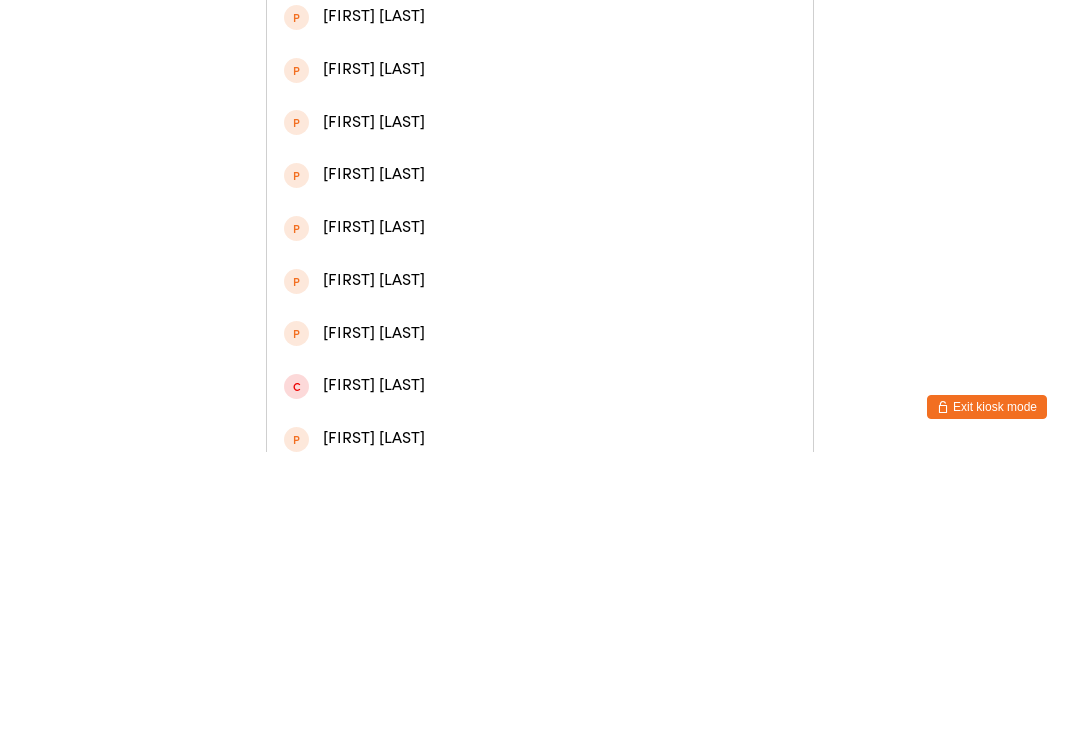 type on "[FIRST]" 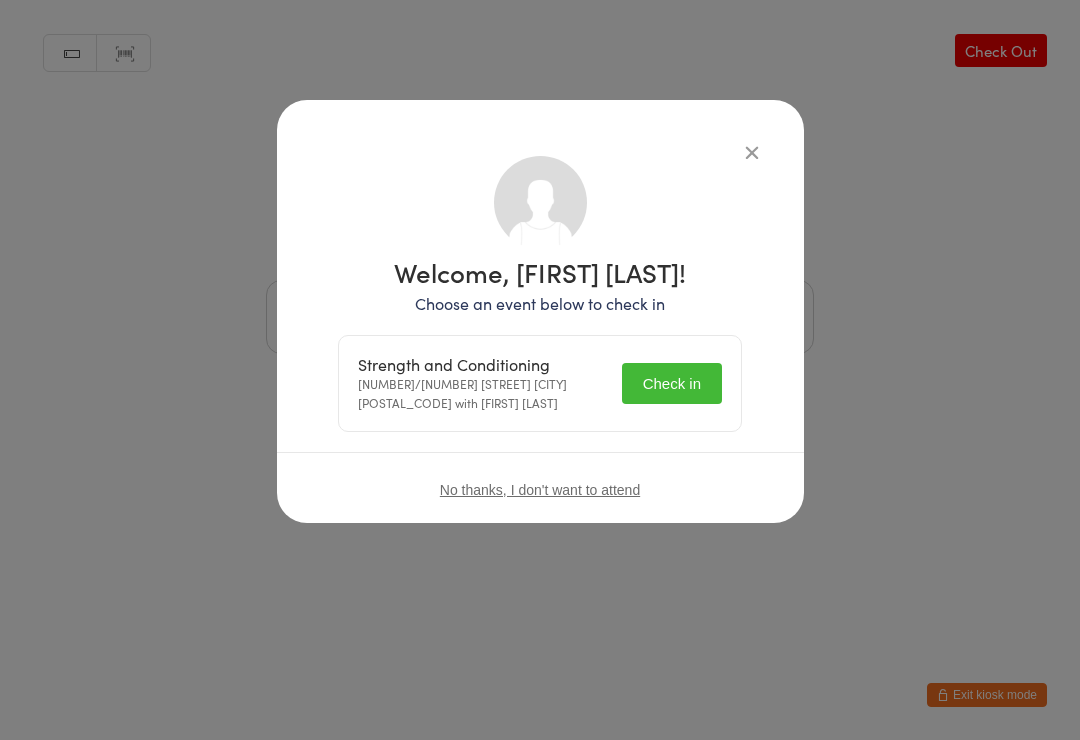 click on "Check in" at bounding box center [672, 383] 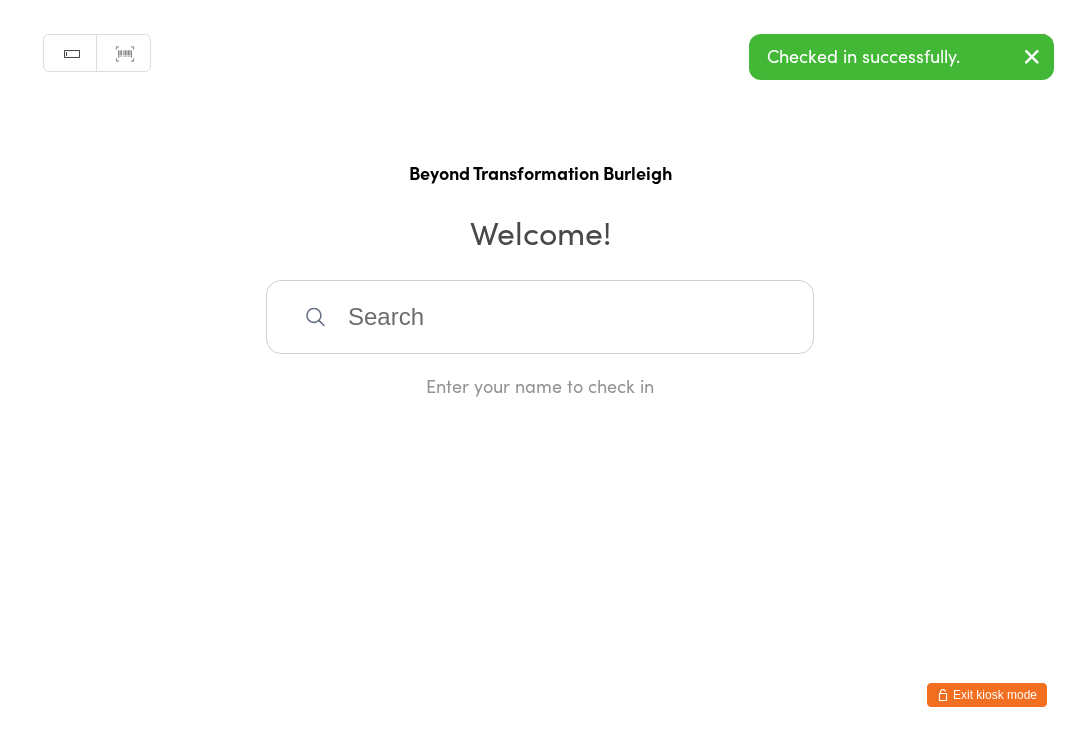 click at bounding box center [540, 317] 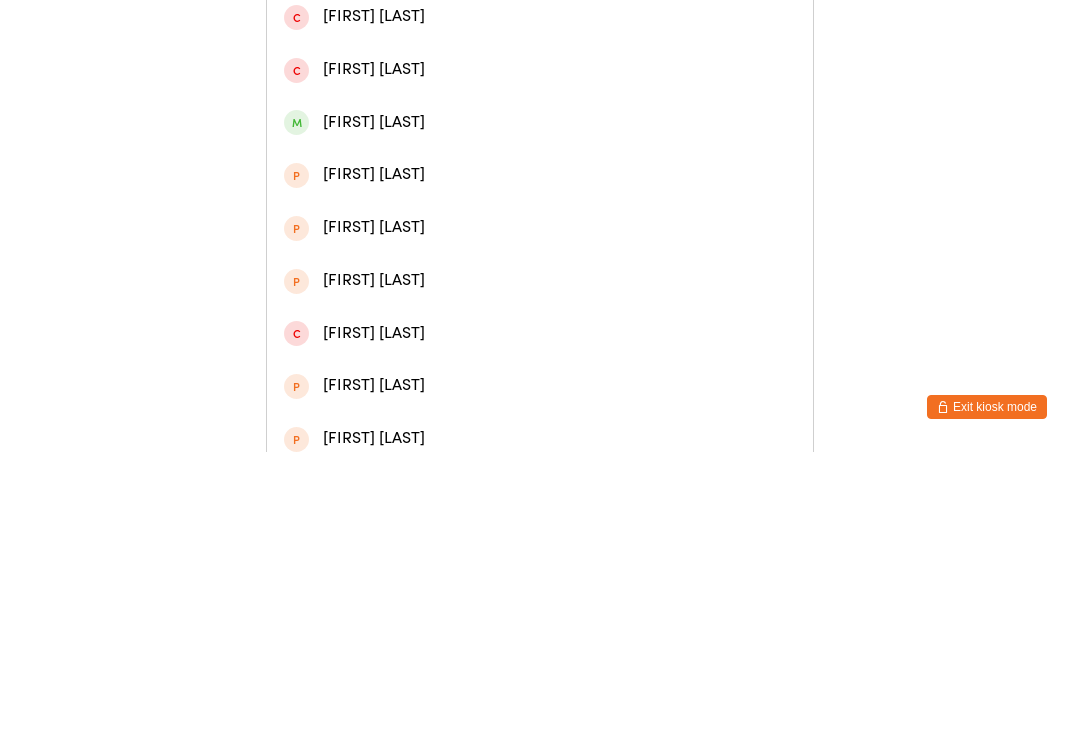 type on "[LAST]" 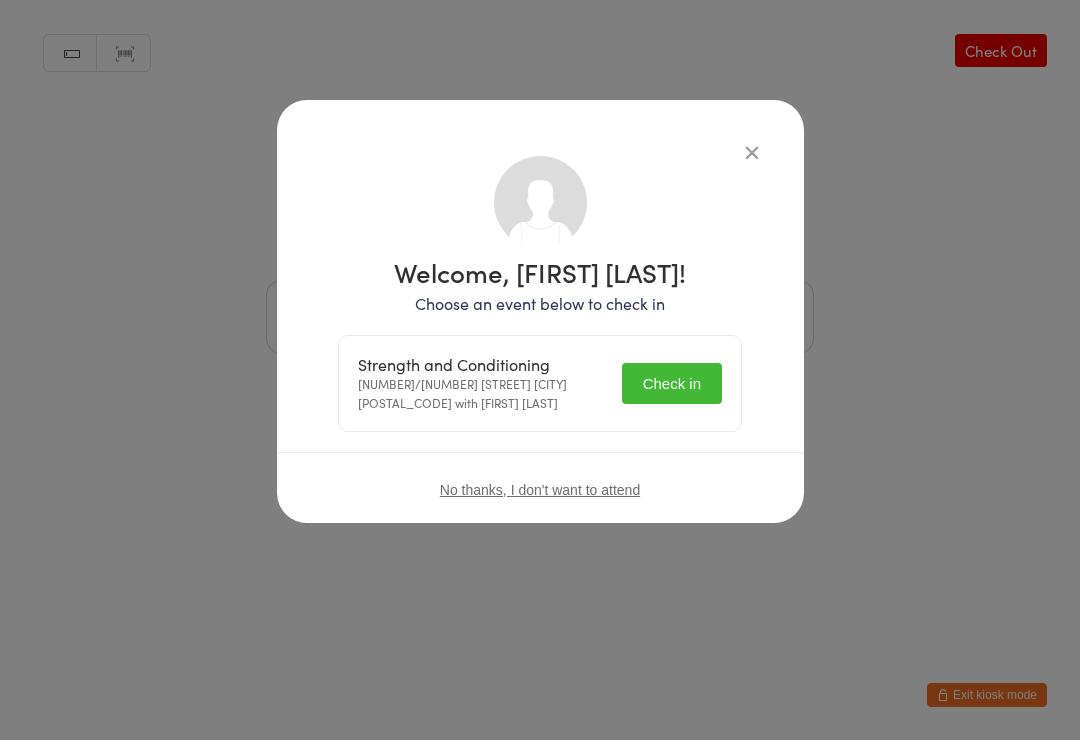 click on "Check in" at bounding box center (672, 383) 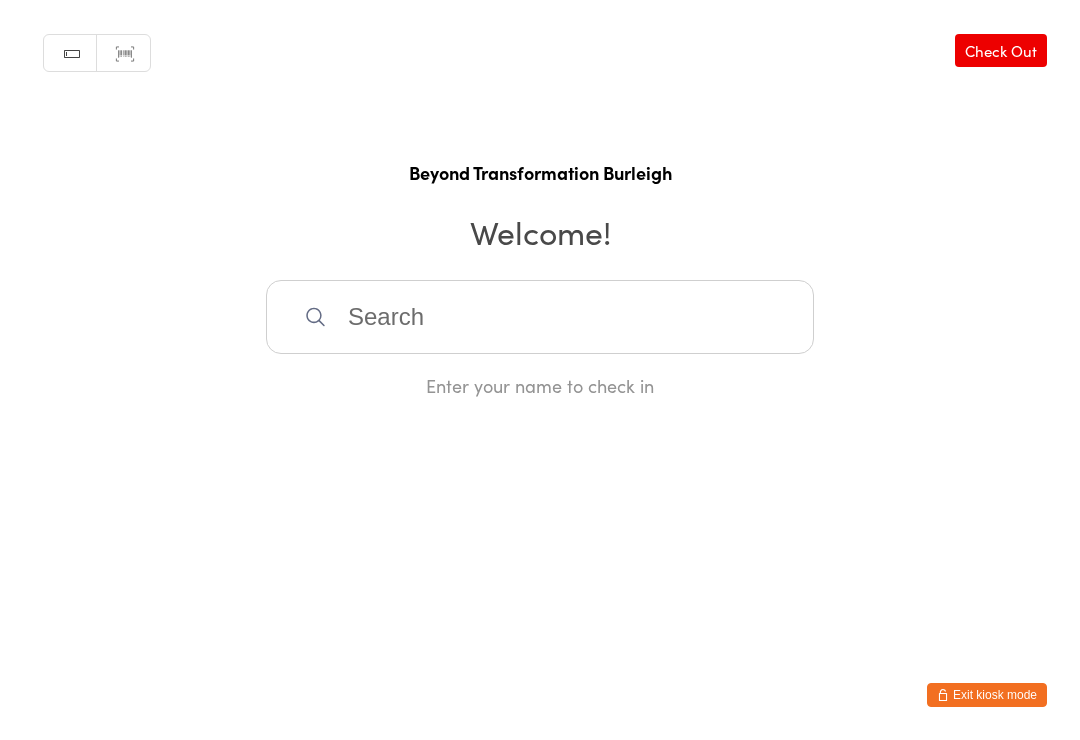 click at bounding box center (540, 317) 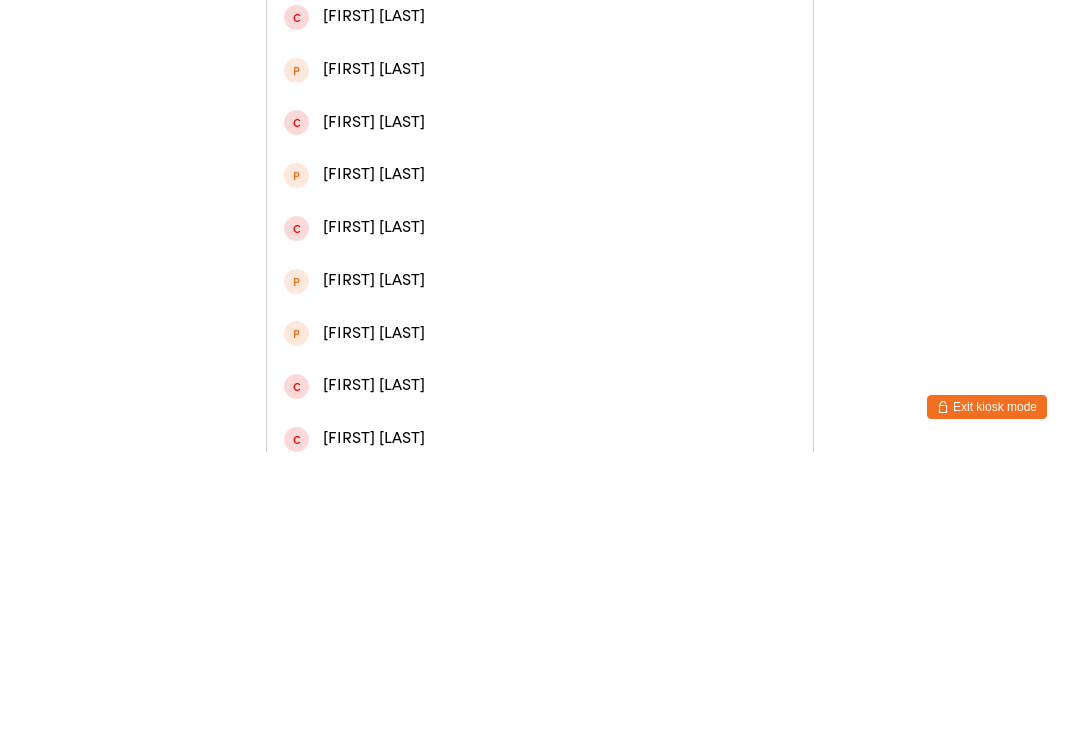 type on "[FIRST] [LAST]" 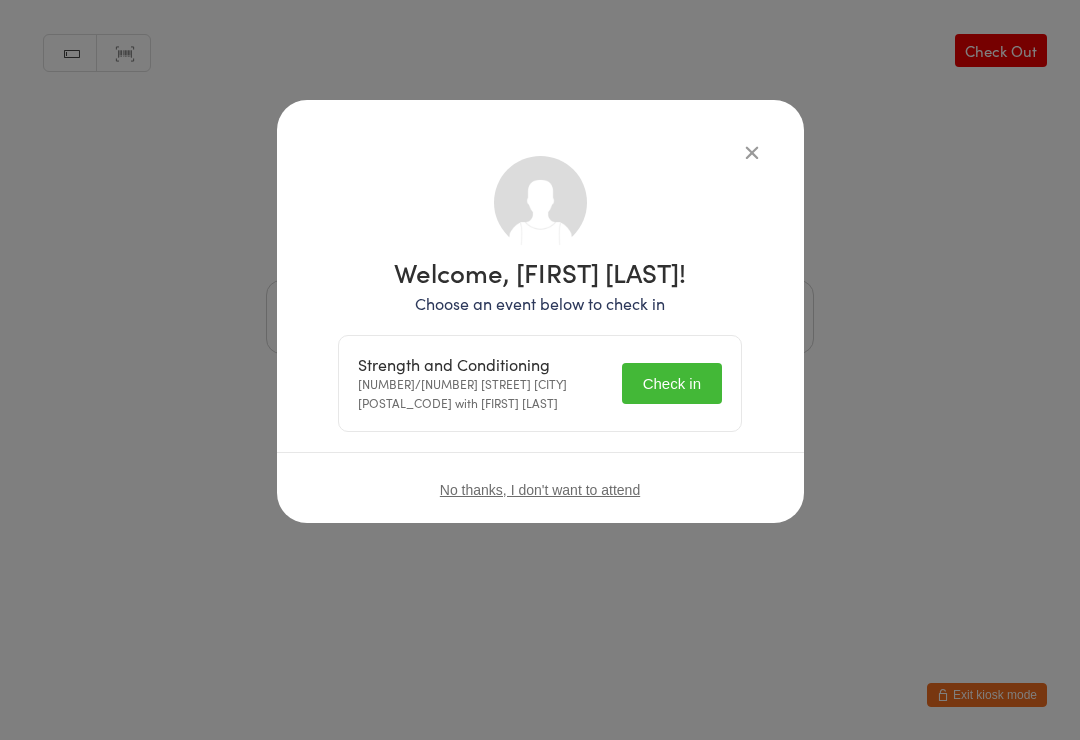 click on "Check in" at bounding box center (672, 383) 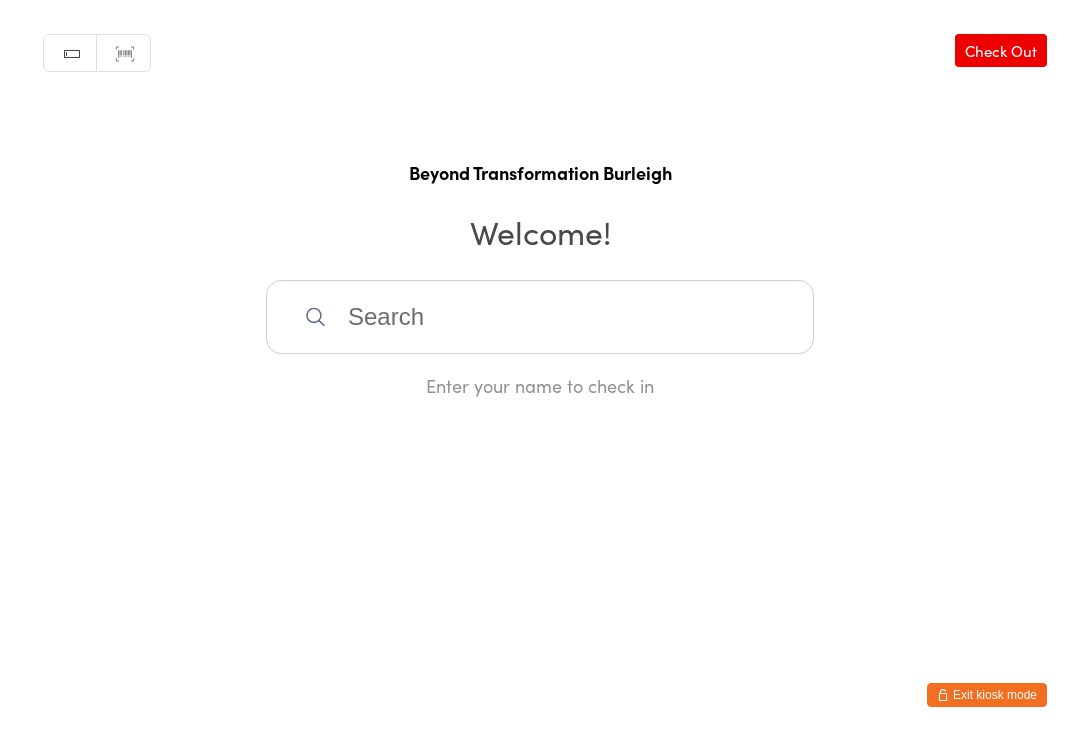 click at bounding box center (540, 317) 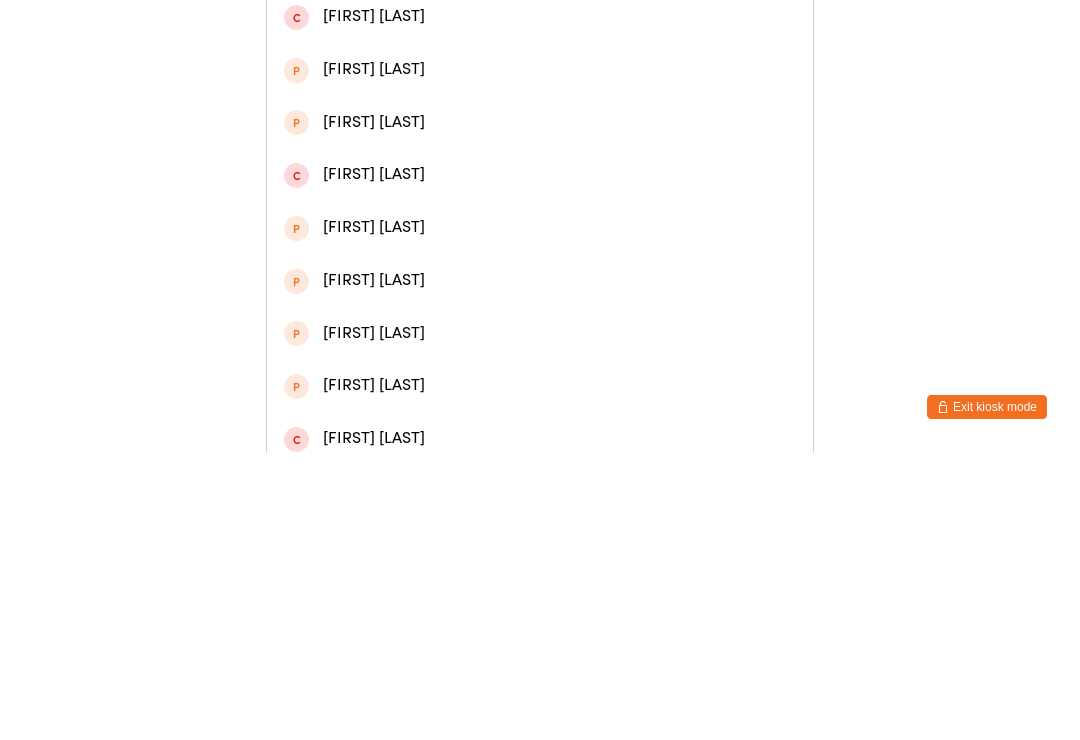 type on "[FIRST] [LAST]" 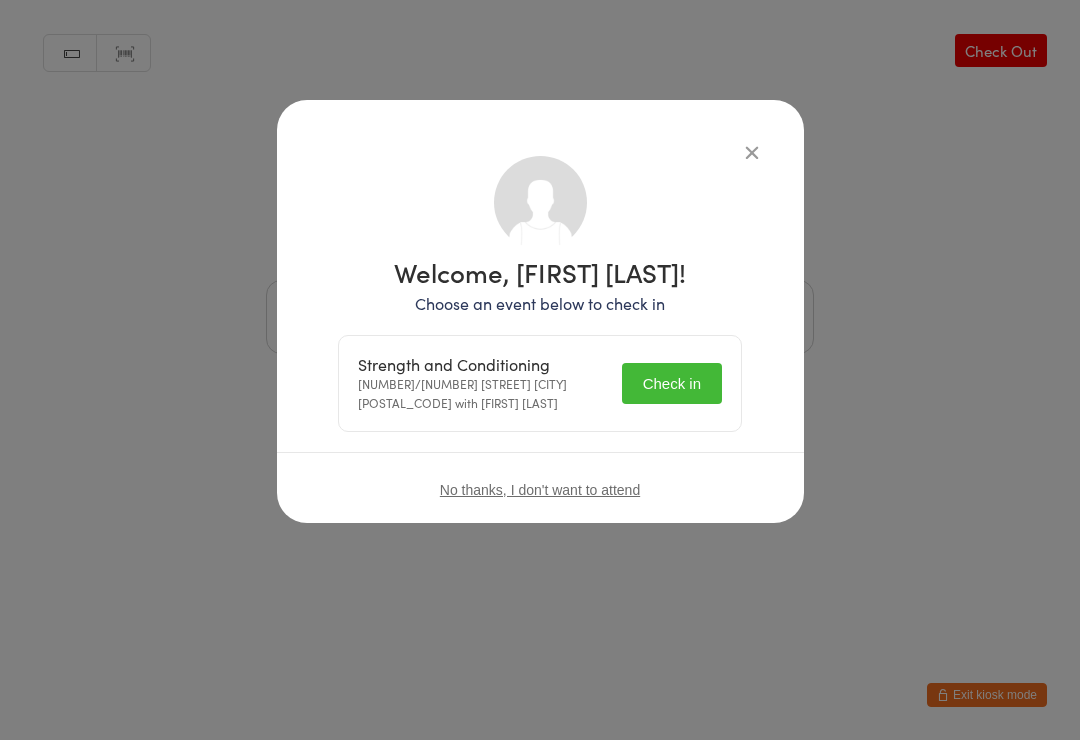click on "Check in" at bounding box center (672, 383) 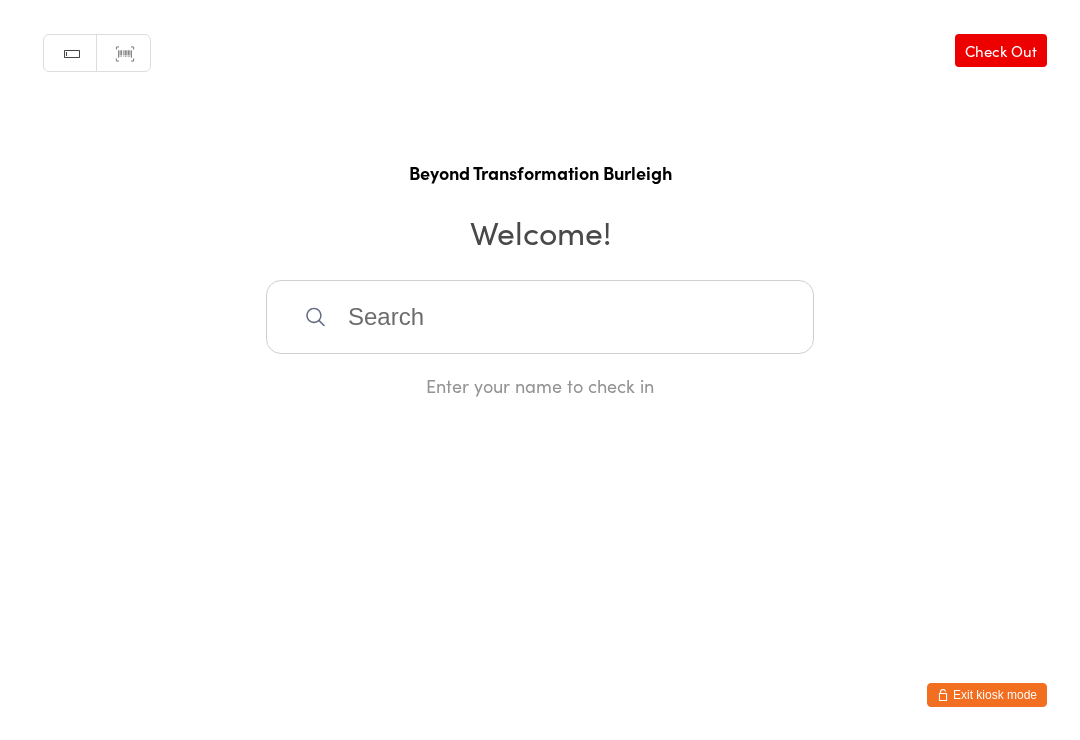 click at bounding box center [540, 317] 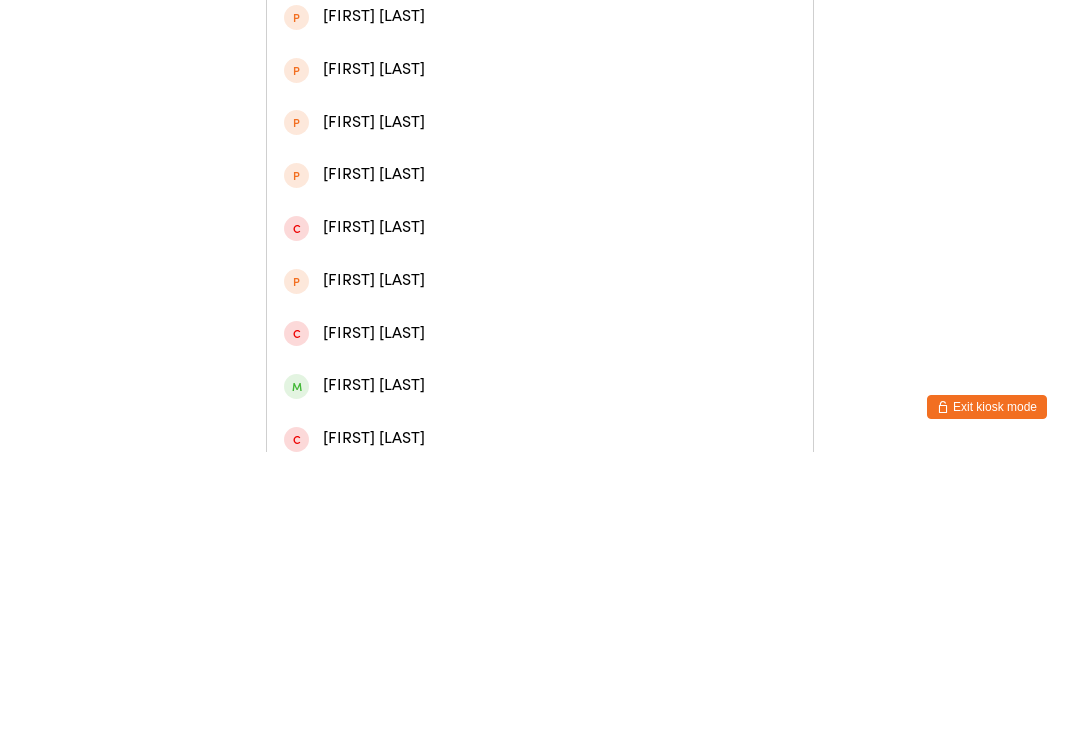 type on "[FIRST] [LAST]" 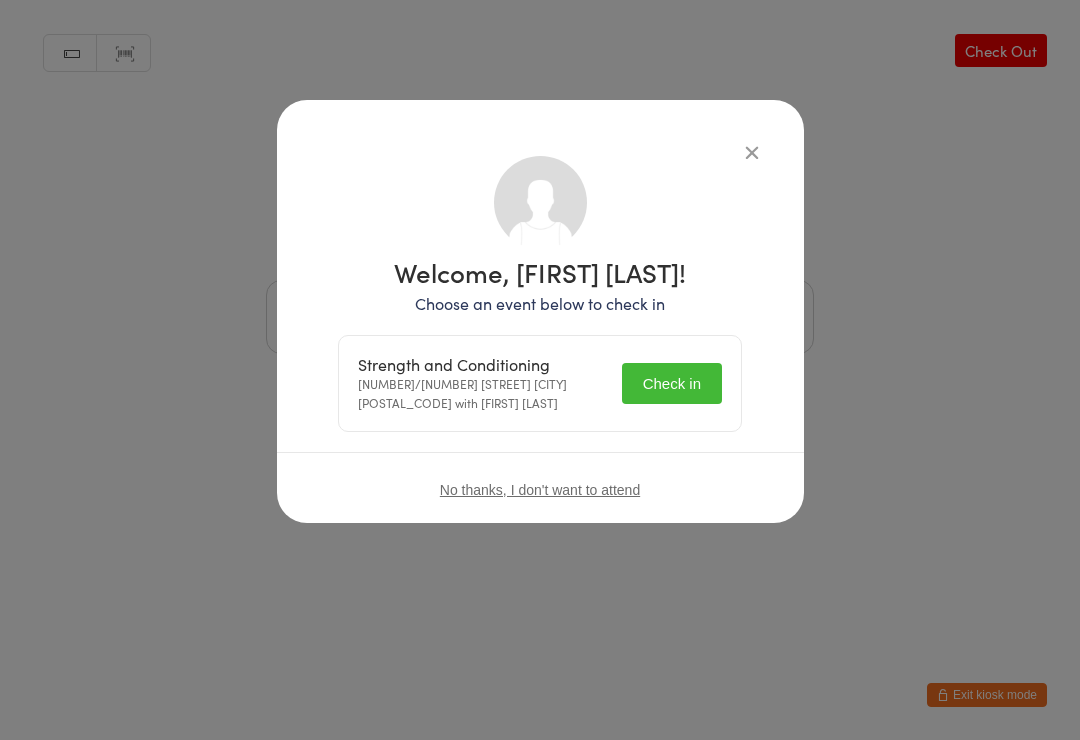 click on "Check in" at bounding box center (672, 383) 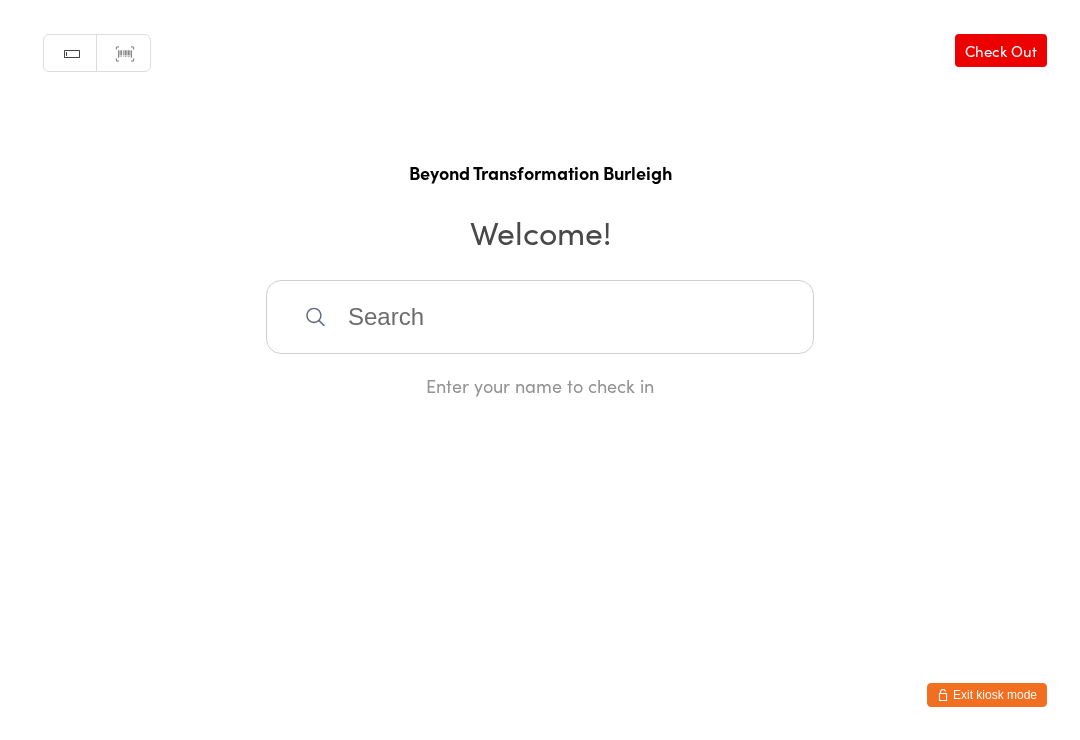 click at bounding box center [540, 317] 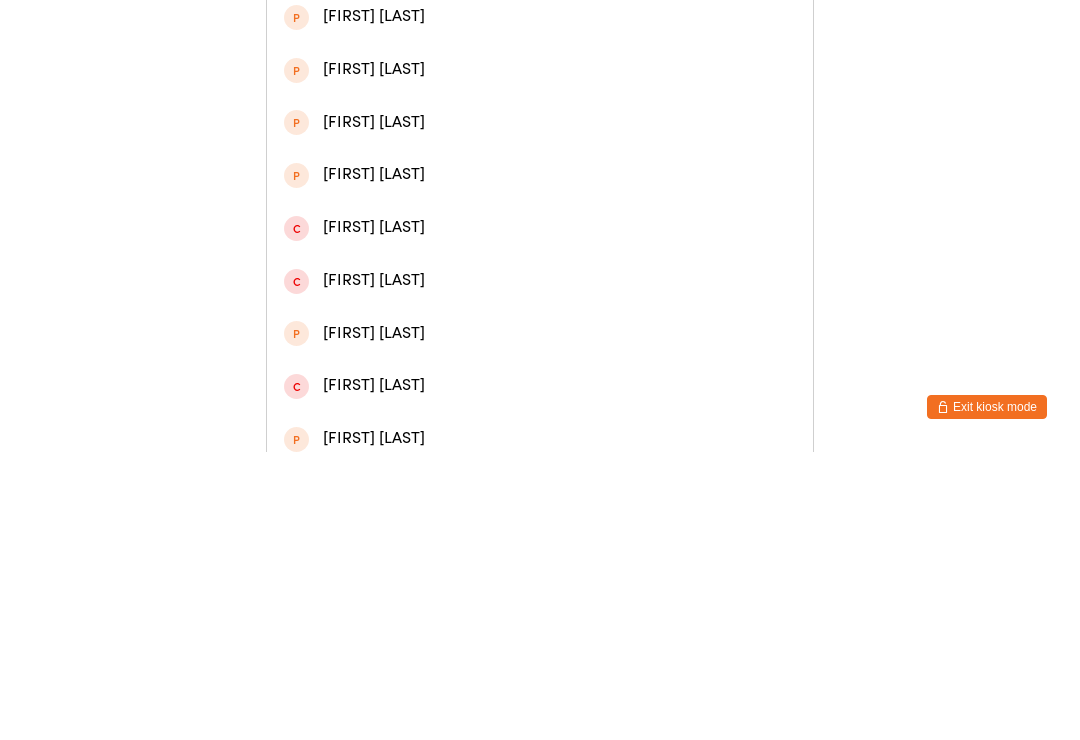 type on "[FIRST]" 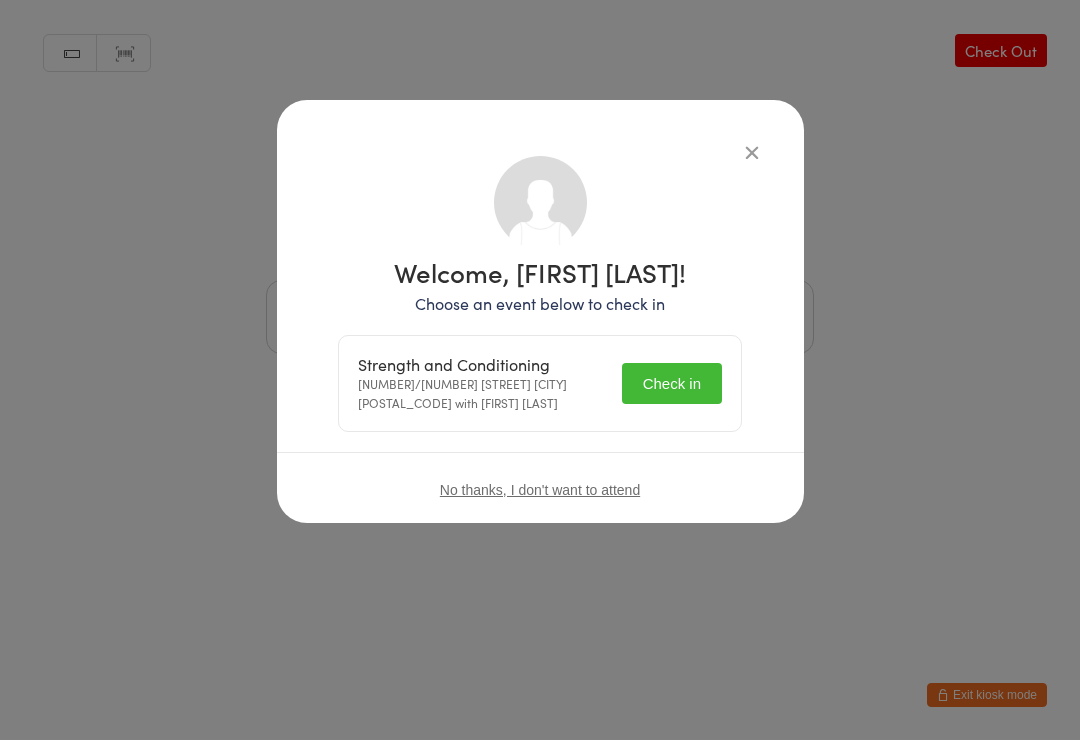 click on "Check in" at bounding box center [672, 383] 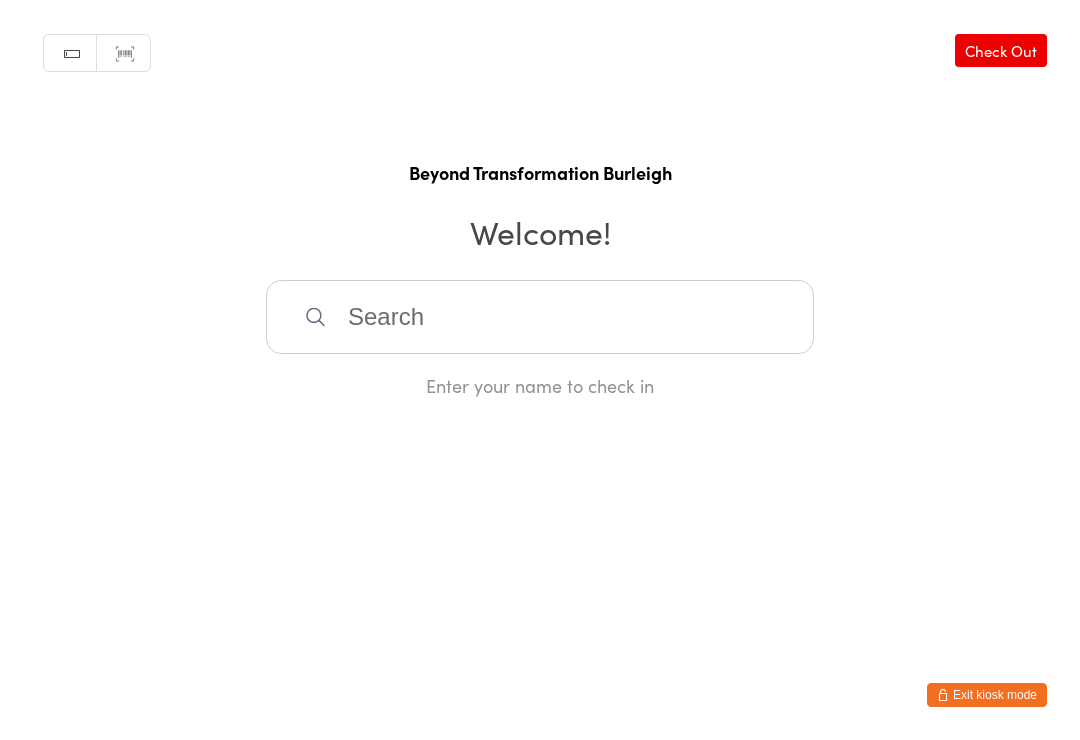 click at bounding box center [540, 317] 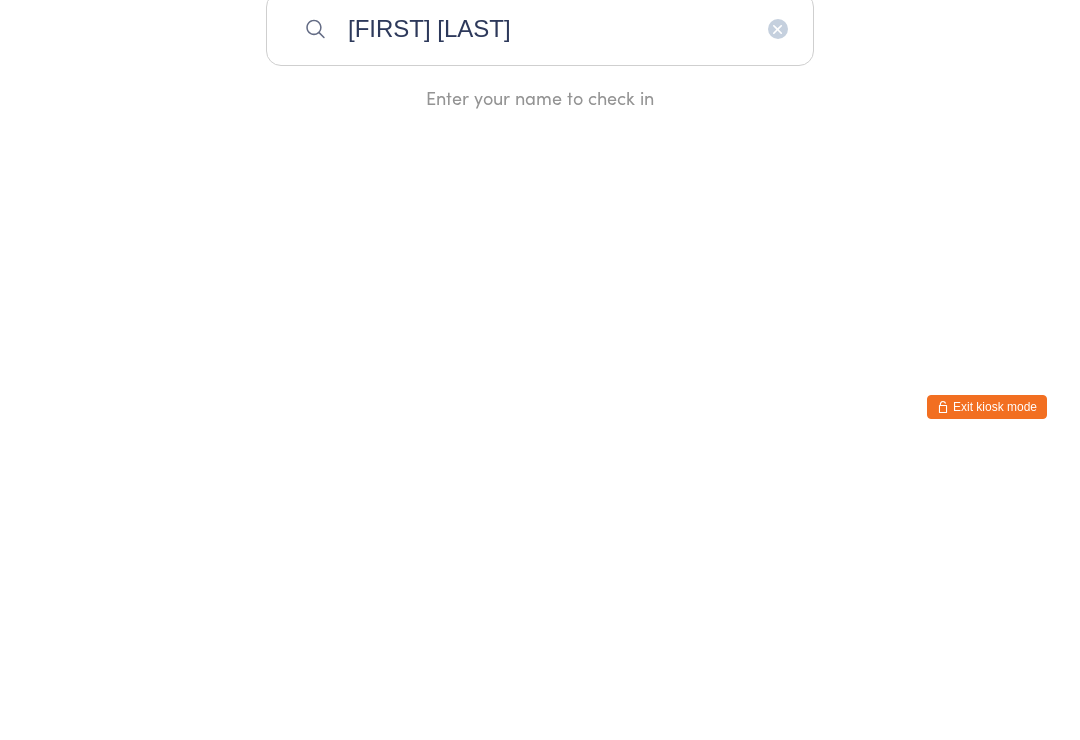 click on "[FIRST] [LAST]" at bounding box center (540, 317) 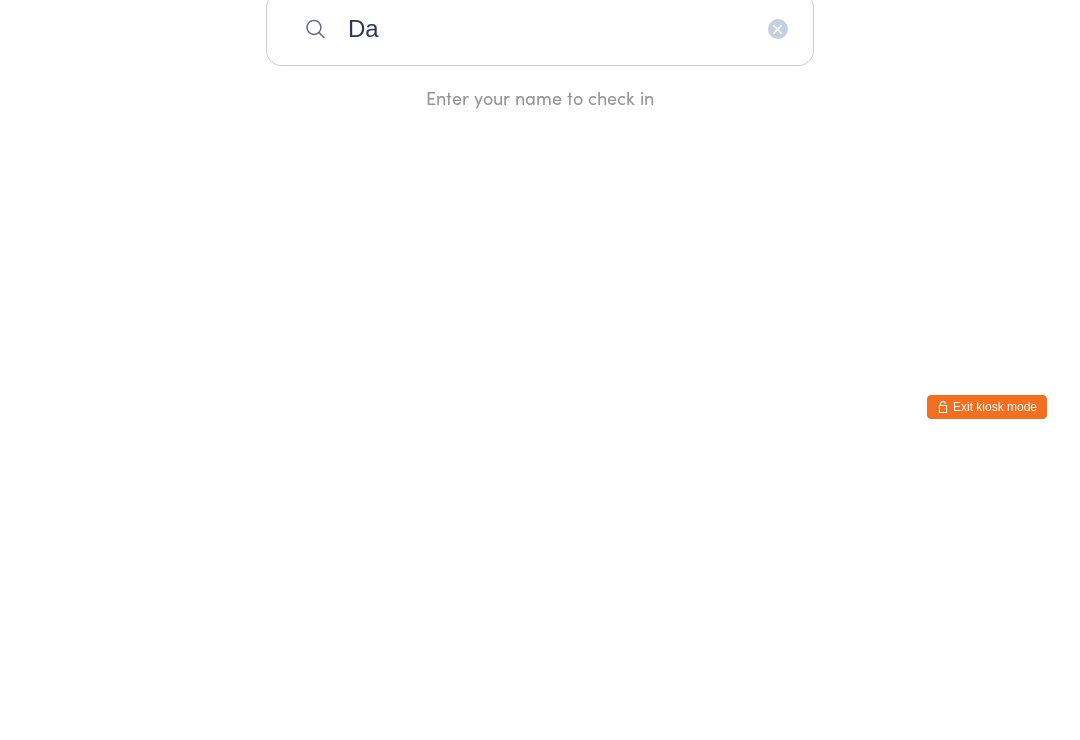 type on "D" 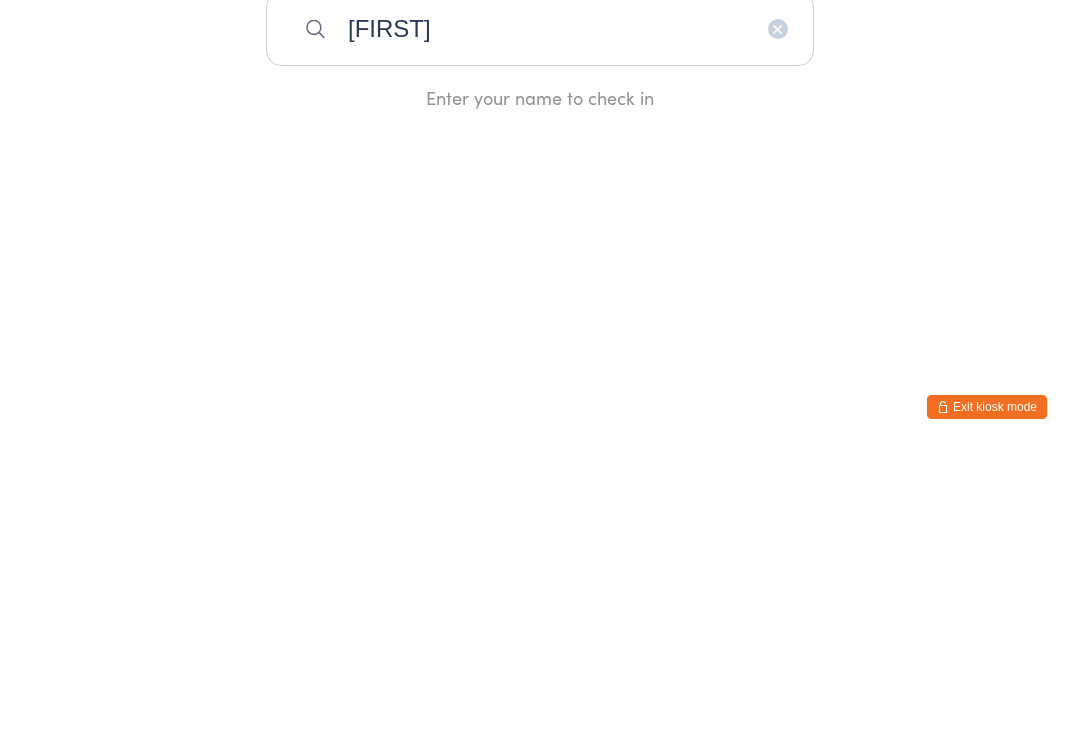 type on "[FIRST]" 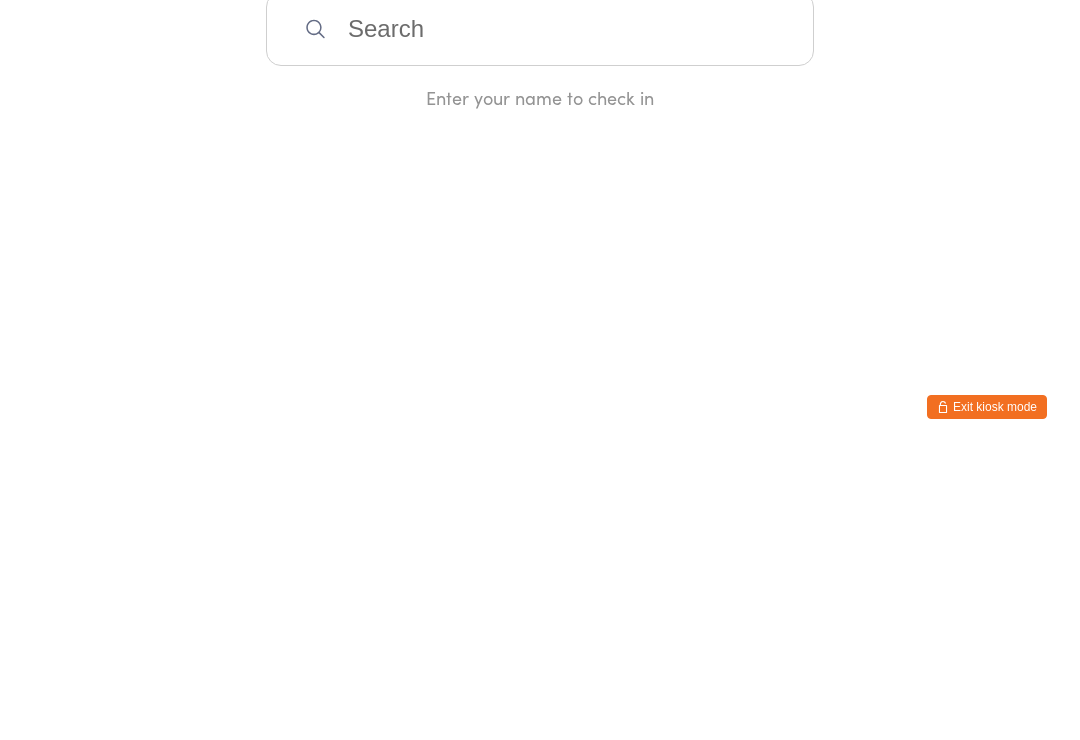 click at bounding box center [540, 317] 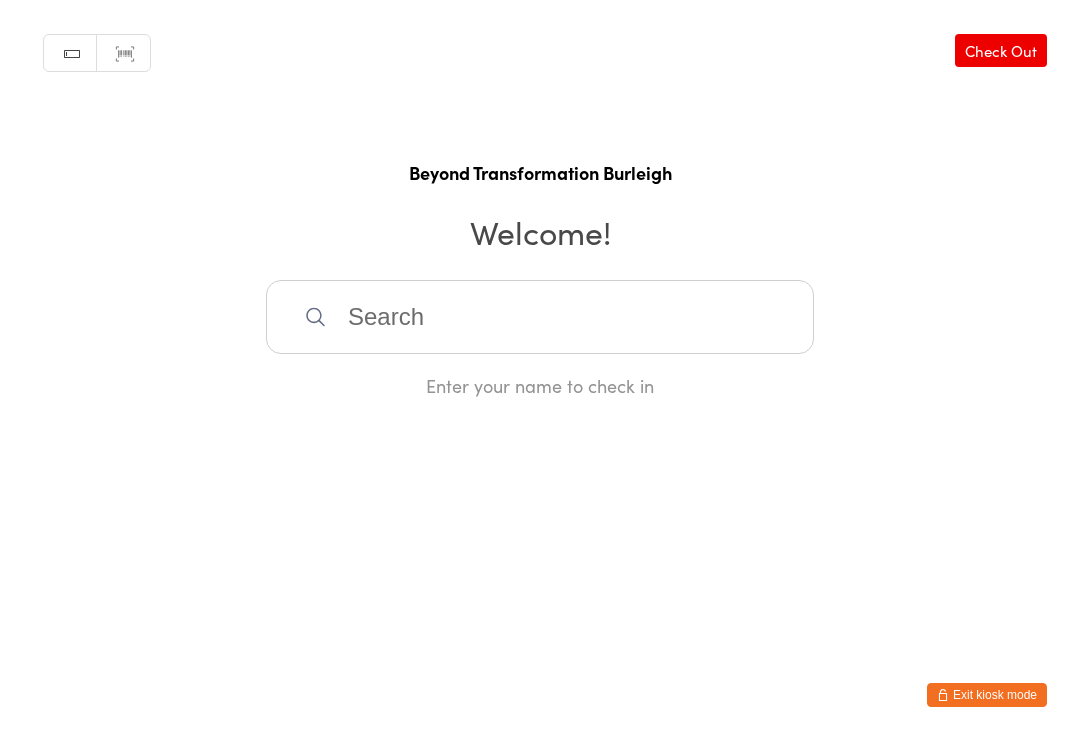 scroll, scrollTop: 0, scrollLeft: 0, axis: both 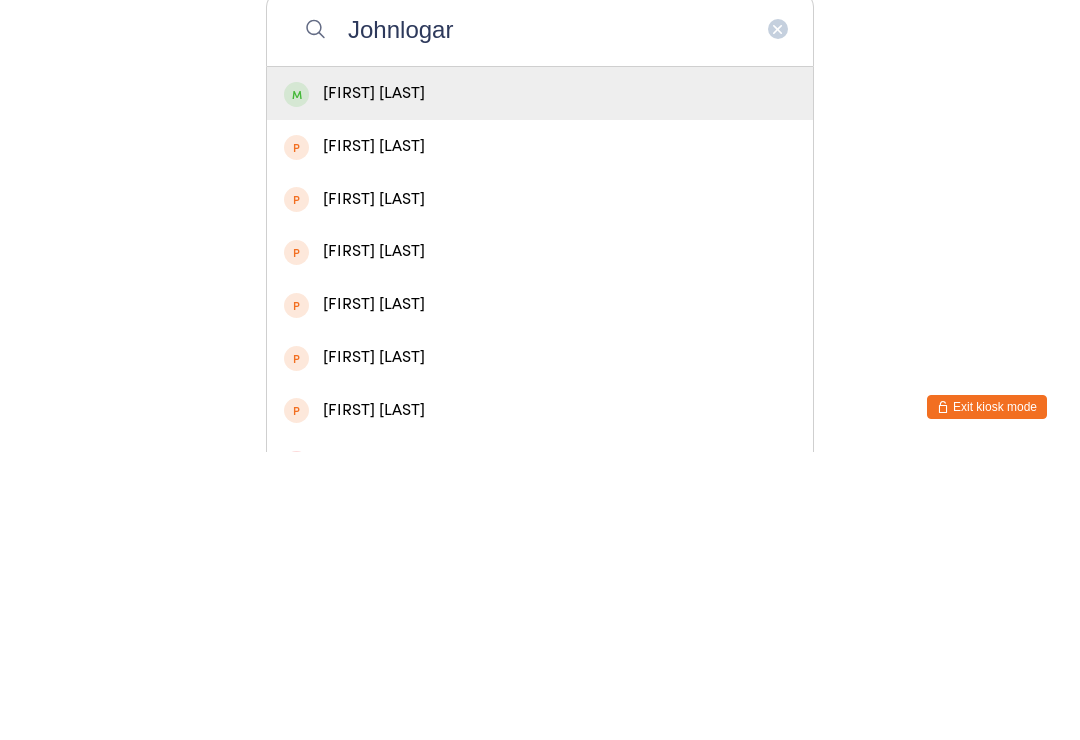type on "Johnlogar" 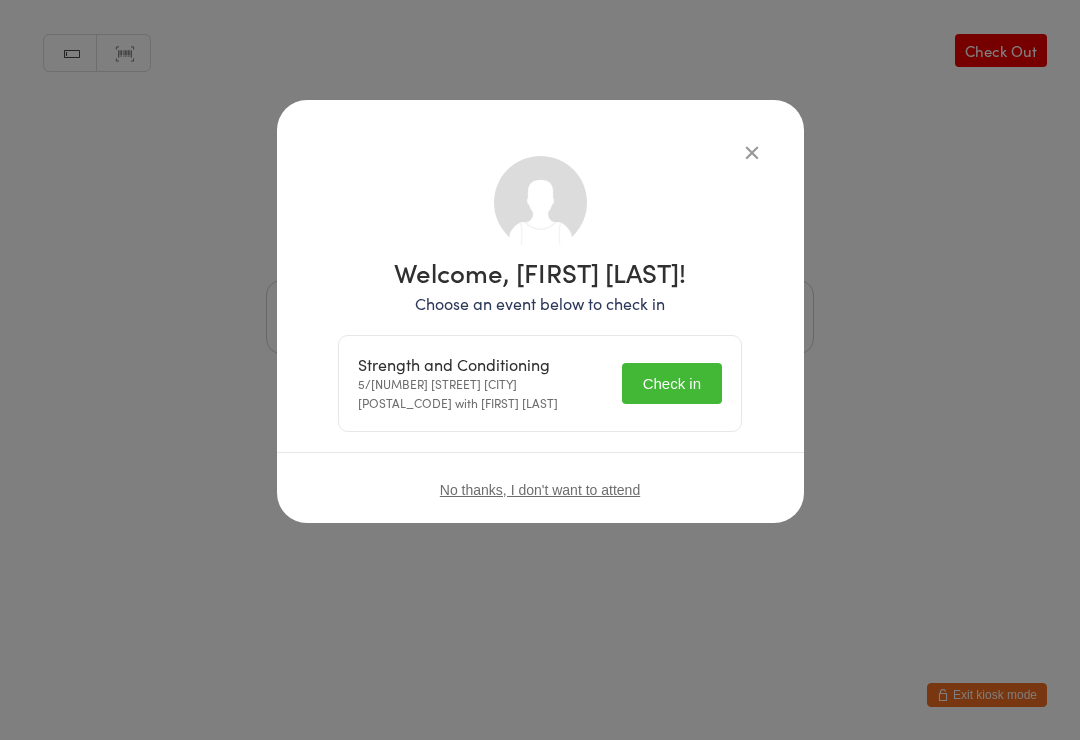 click on "Check in" at bounding box center (672, 383) 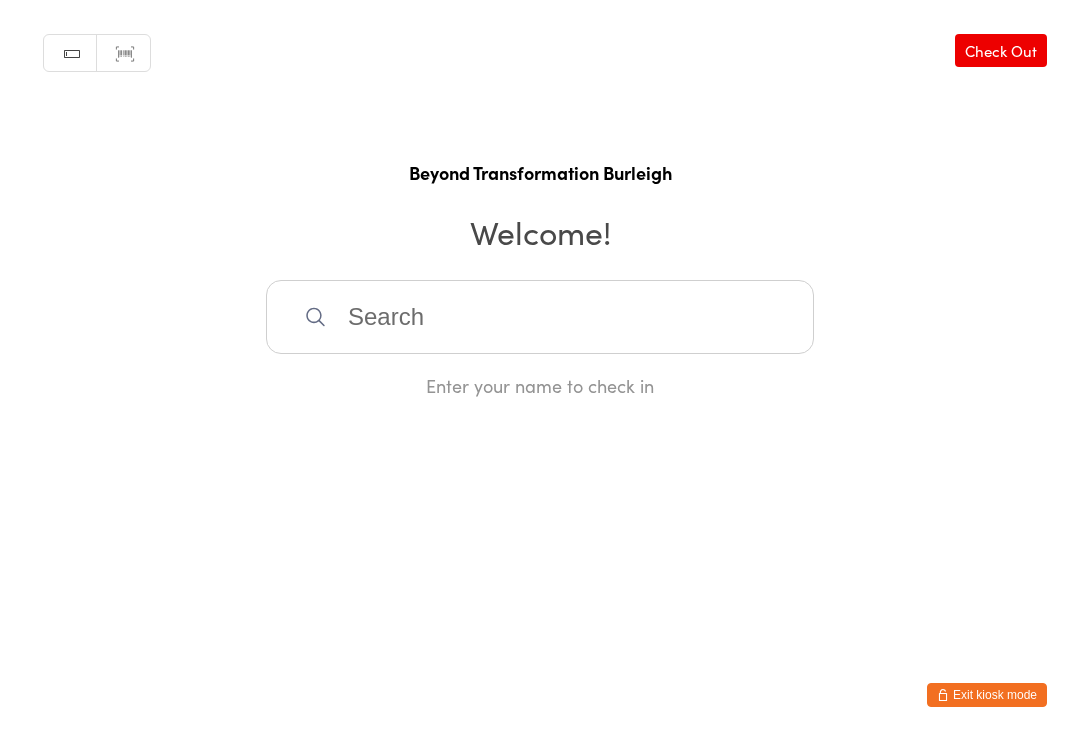 click at bounding box center (540, 317) 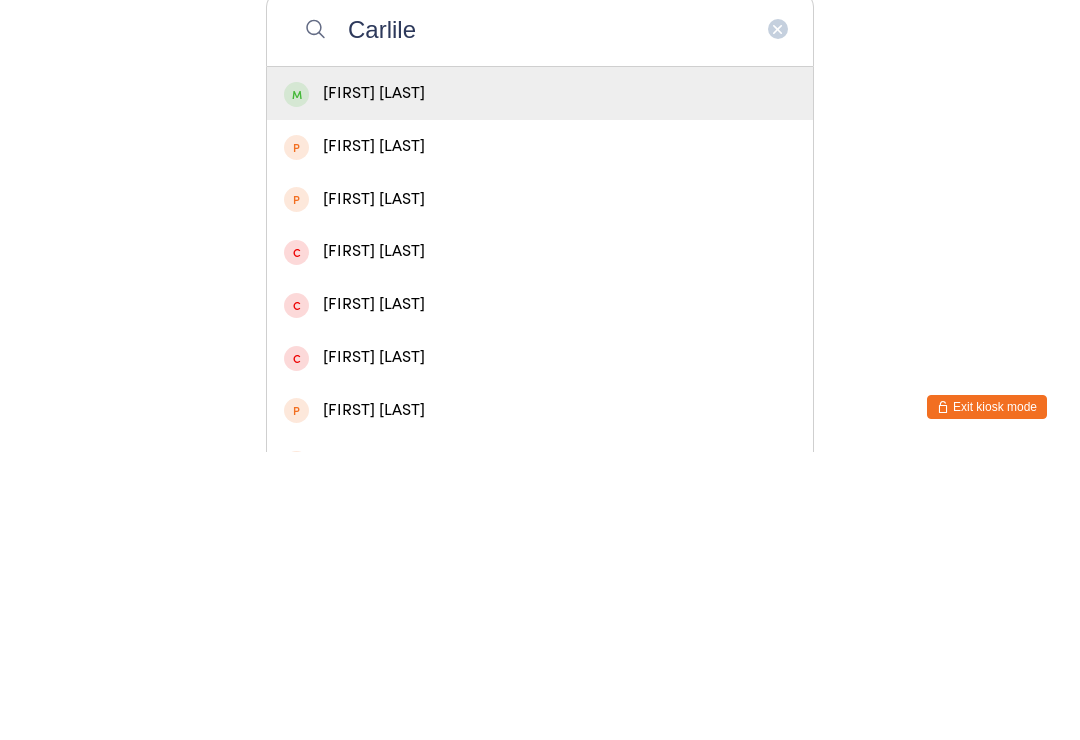 type on "Carlile" 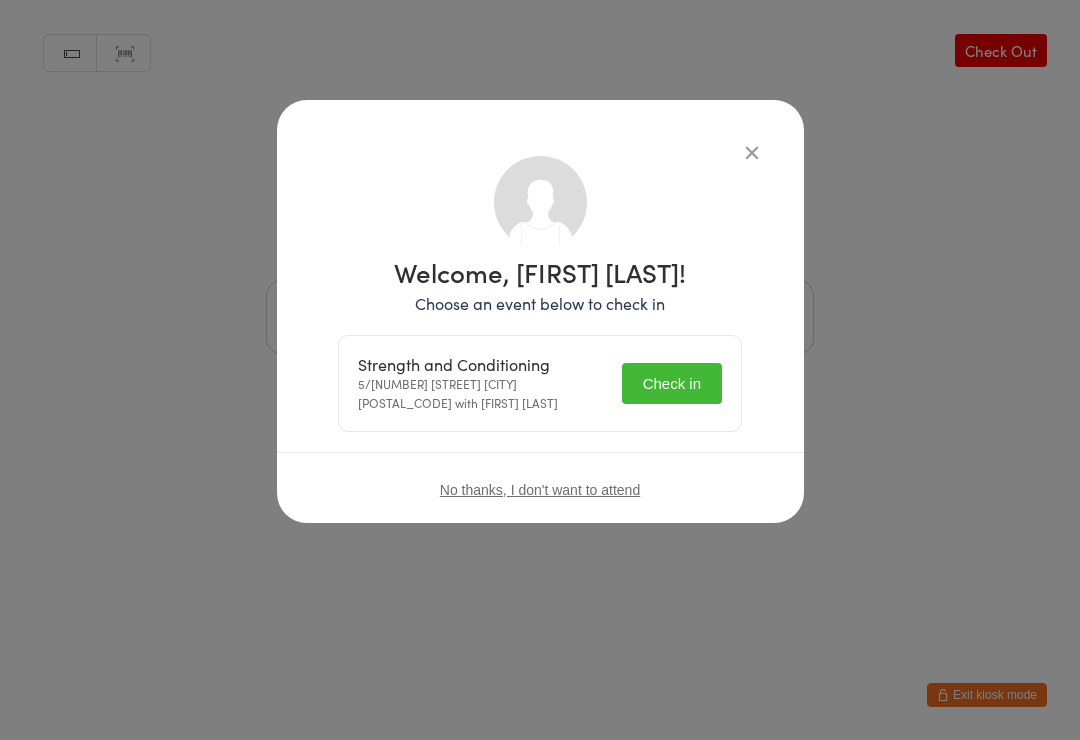 click on "Check in" at bounding box center [672, 383] 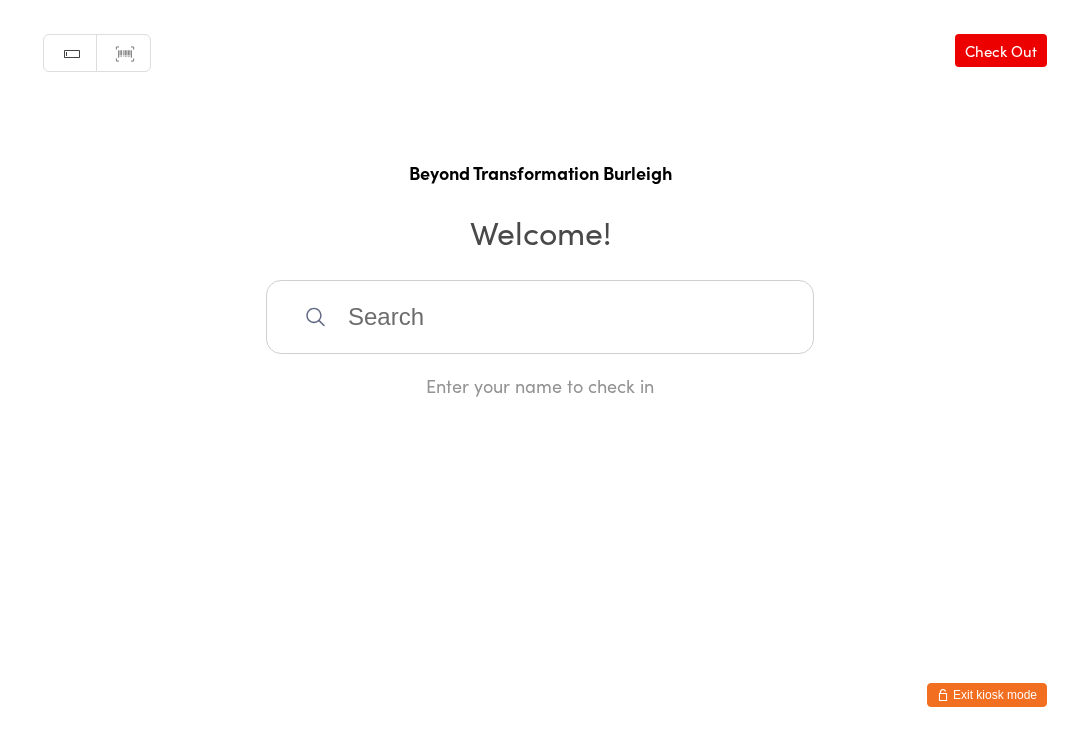 click on "Manual search Scanner input Check Out Beyond Transformation Burleigh Welcome! Enter your name to check in" at bounding box center (540, 199) 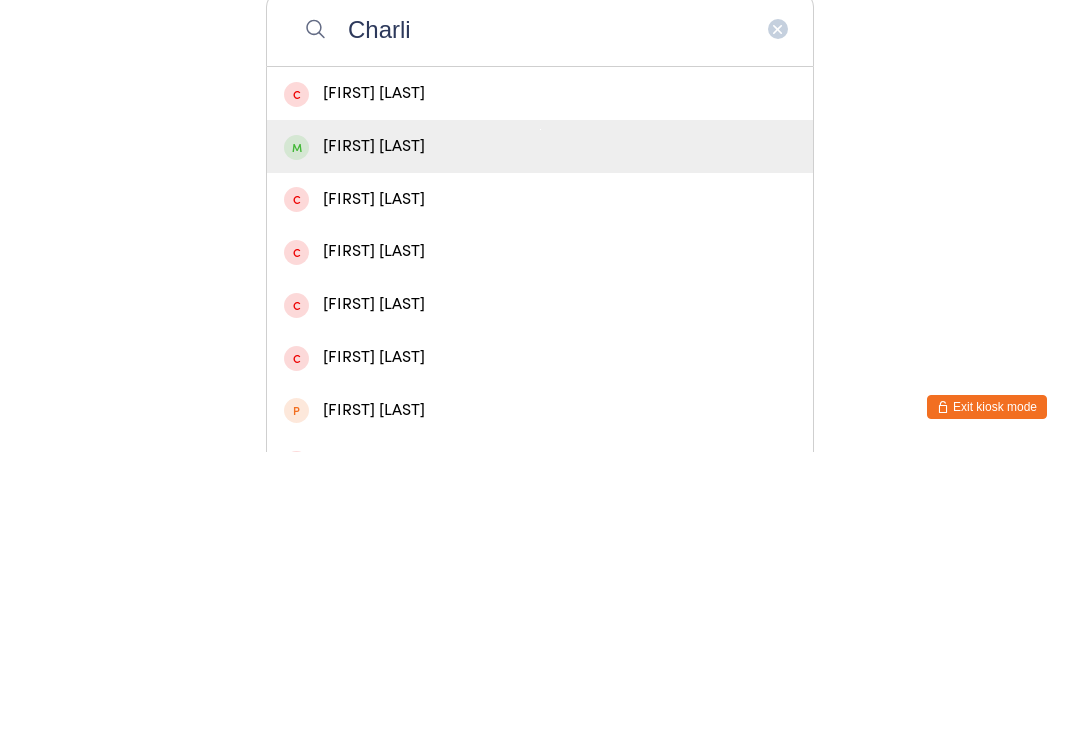 type on "Charli" 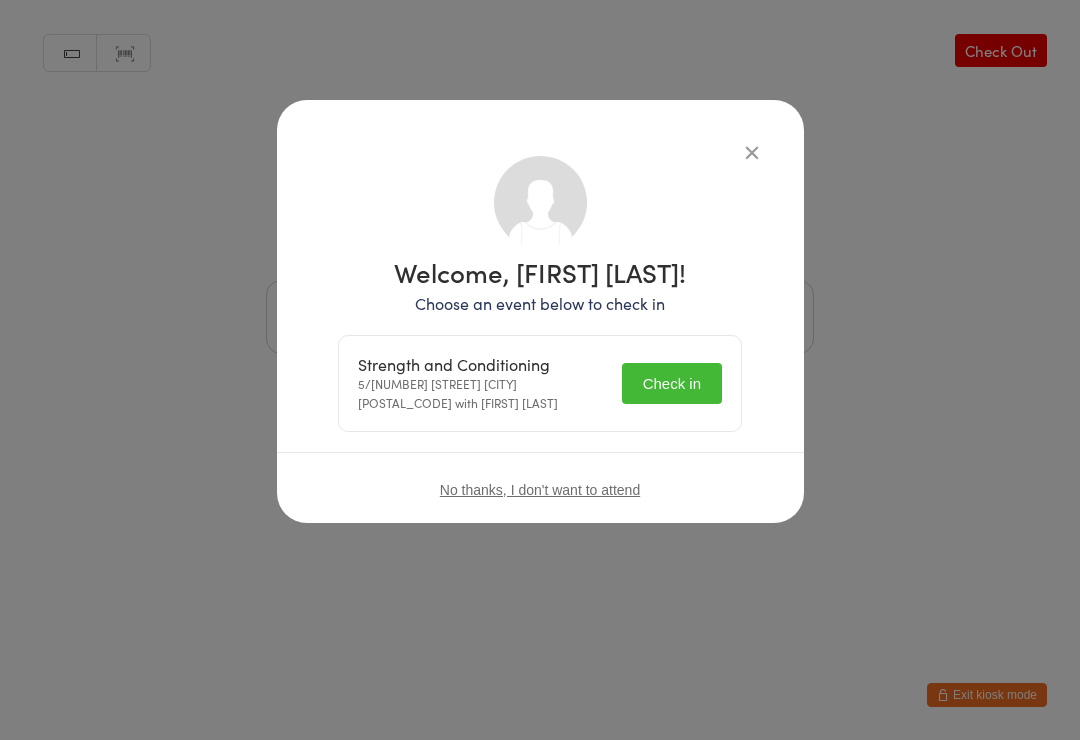 click on "Check in" at bounding box center [672, 383] 